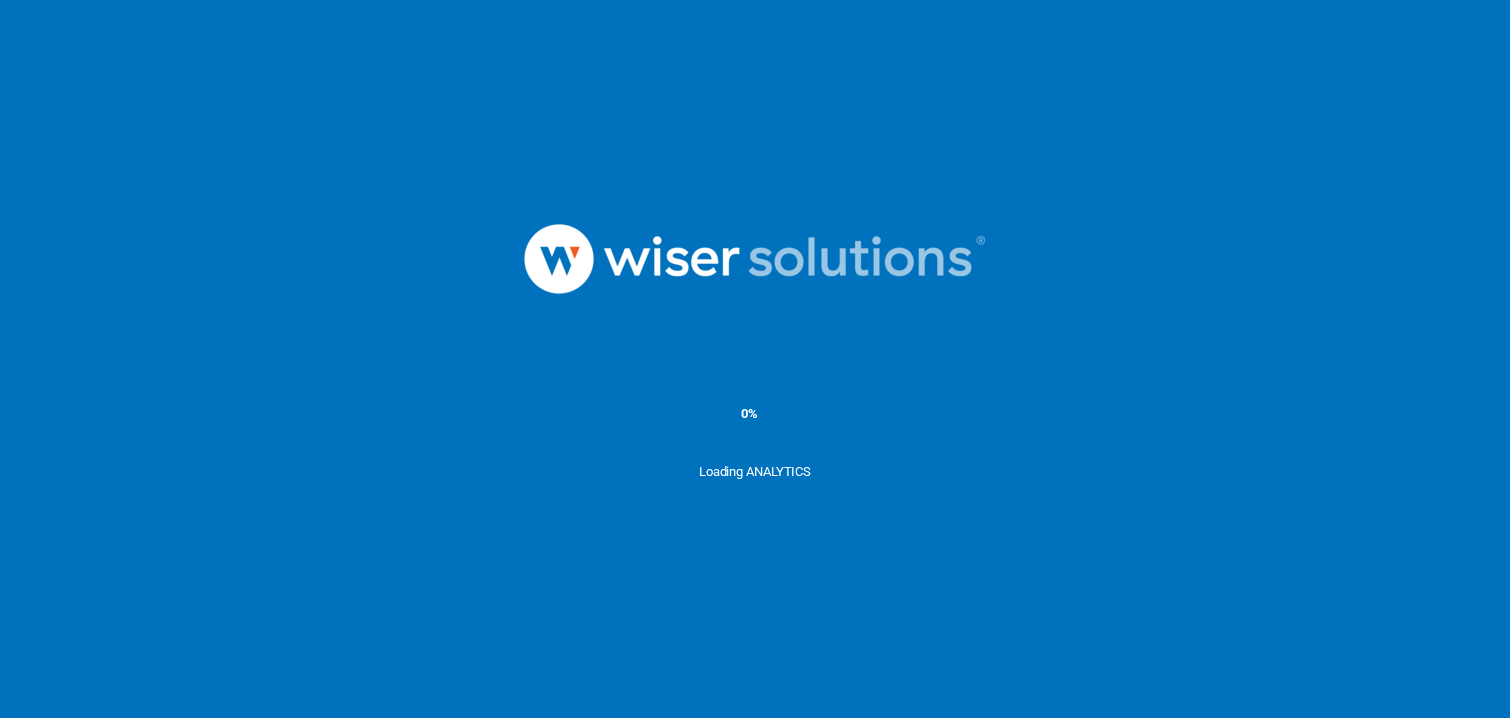 scroll, scrollTop: 0, scrollLeft: 0, axis: both 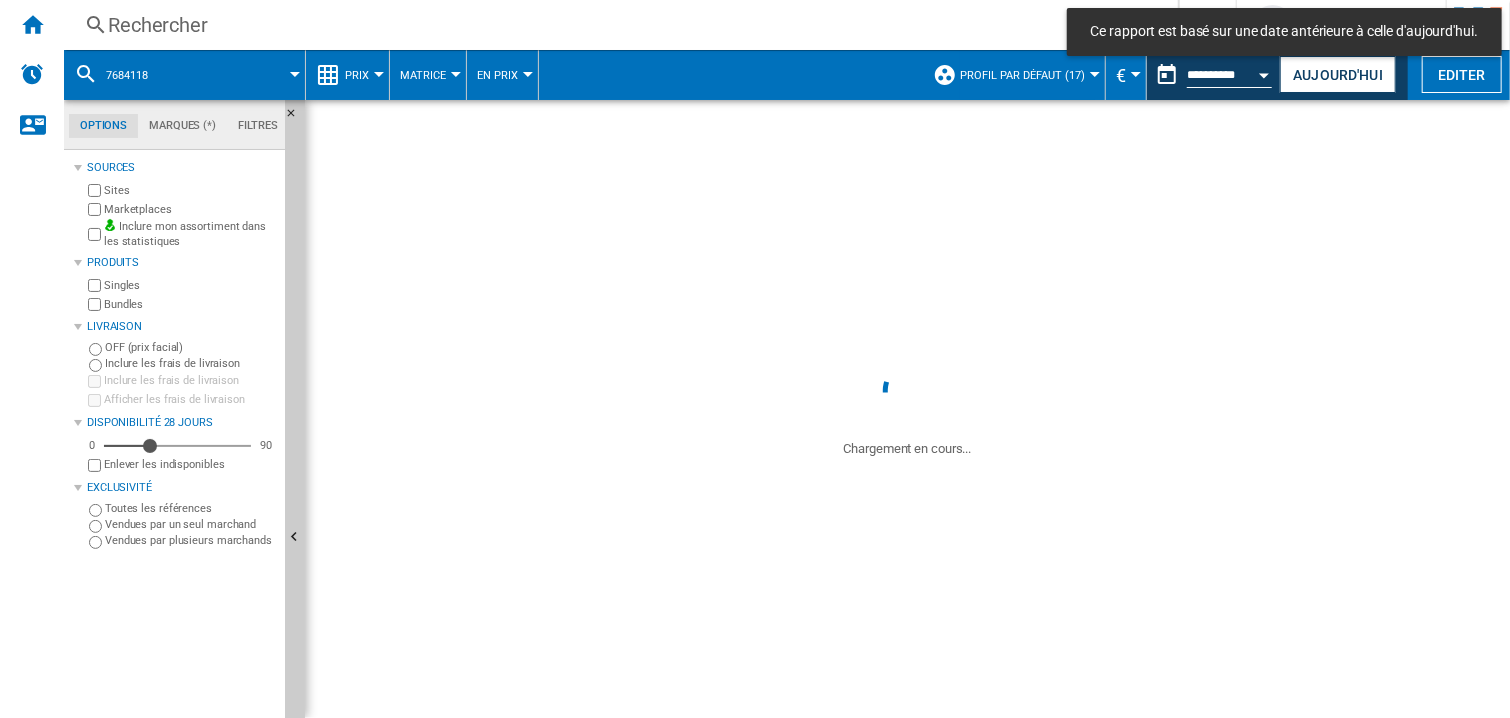 click on "Rechercher" at bounding box center [617, 25] 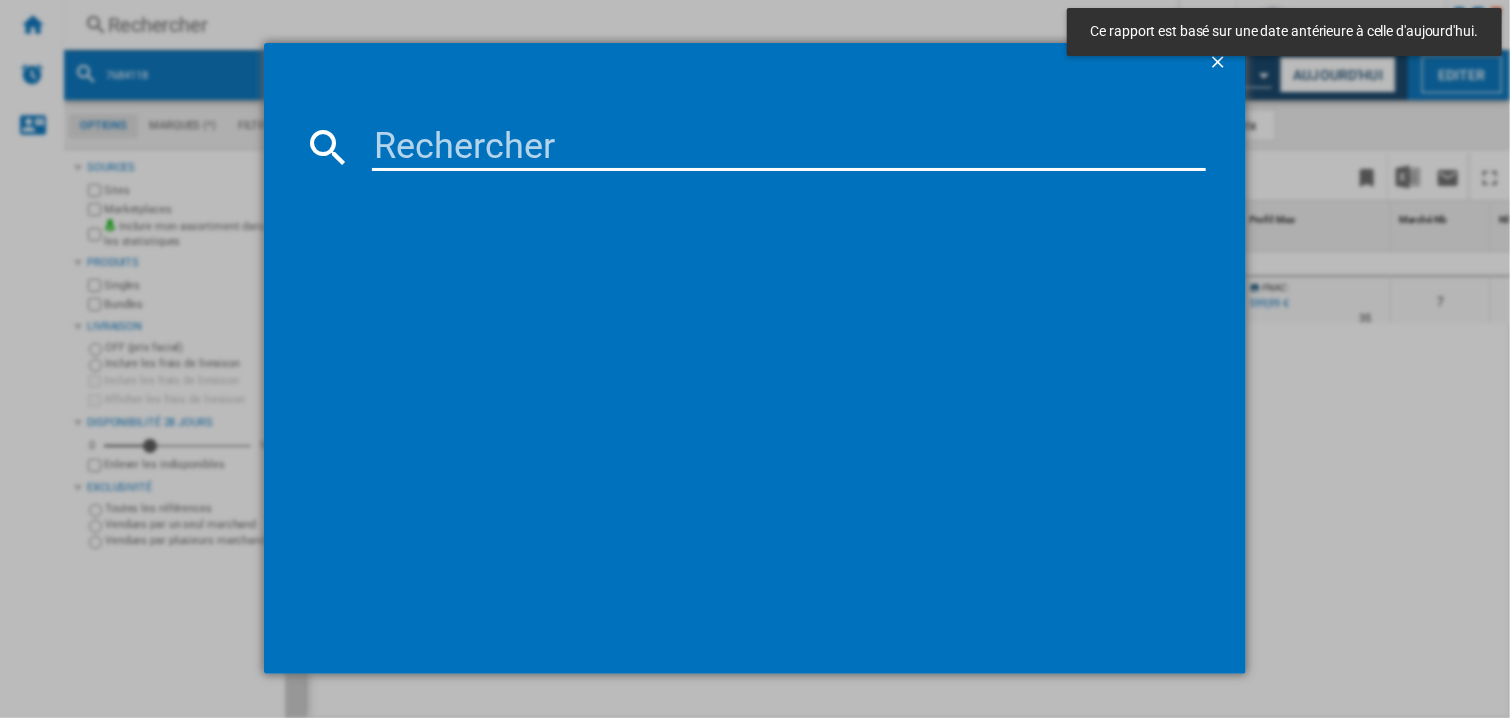 click at bounding box center (789, 147) 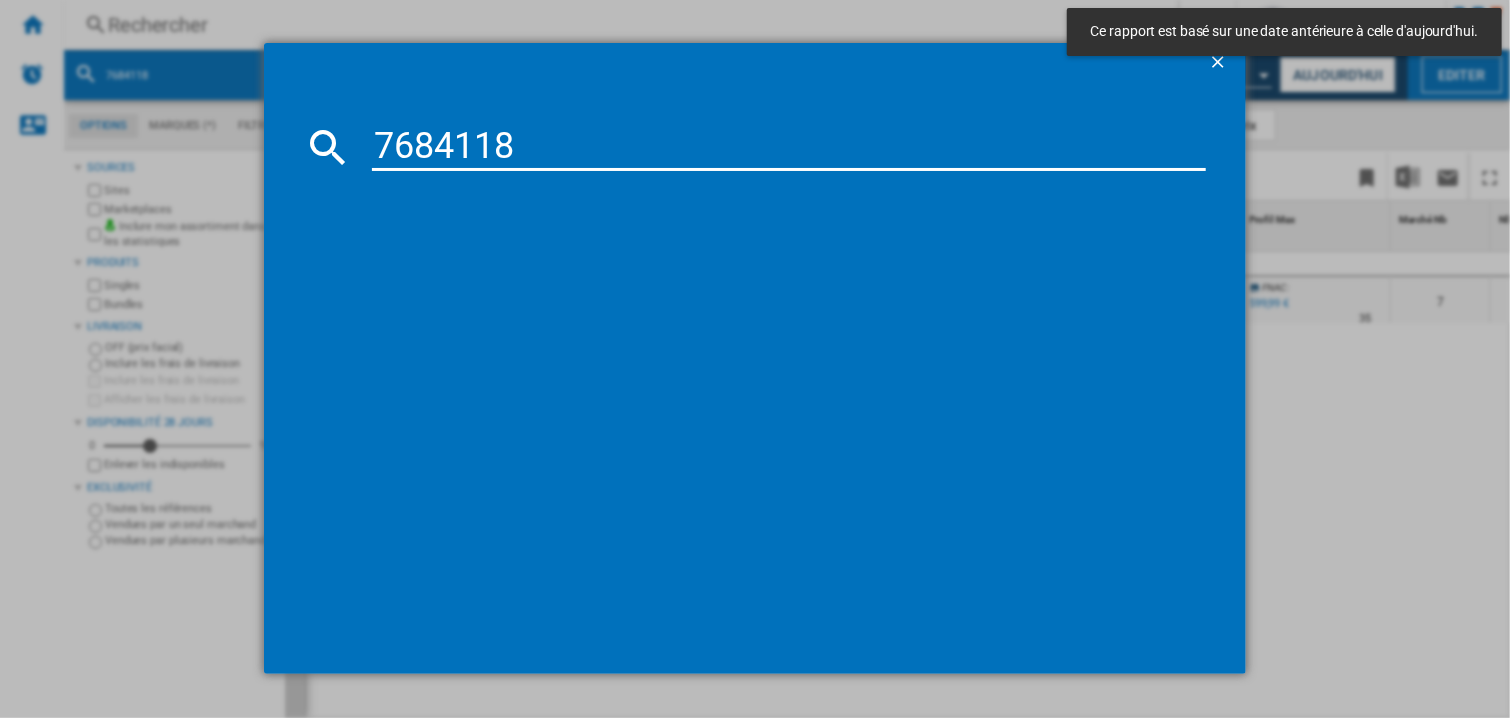 type on "7684118" 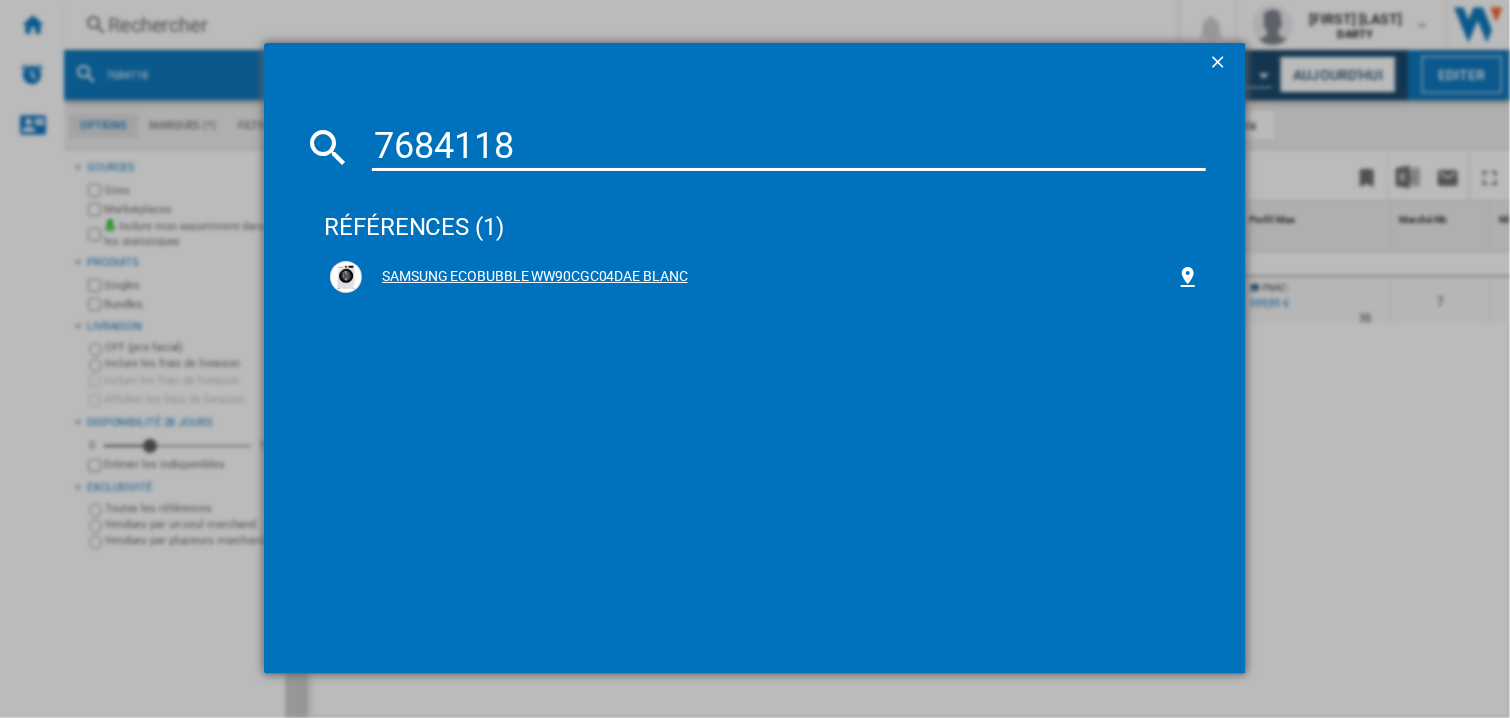 click on "SAMSUNG ECOBUBBLE WW90CGC04DAE BLANC" at bounding box center (769, 277) 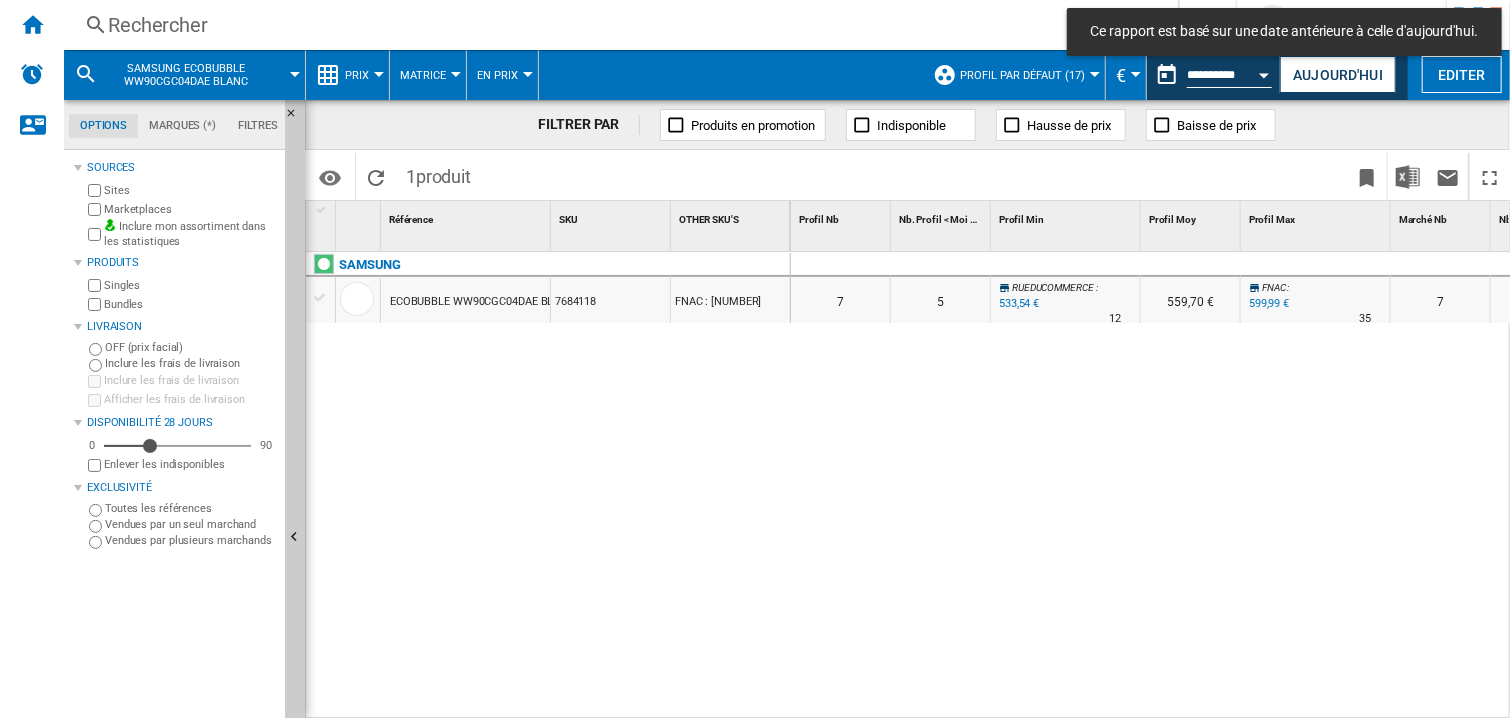 click on "7
5
RUEDUCOMMERCE
:
-11.1 %
533,54 €
%
N/A
12
RUEDUCOMMERCE  :
559,70 €
FNAC
:
0.0 %
599,99 €
%
N/A
35
FNAC  :
7
5
RUEDUCOMMERCE
:
-11.1 %
533,54 €" at bounding box center [1916, 285] 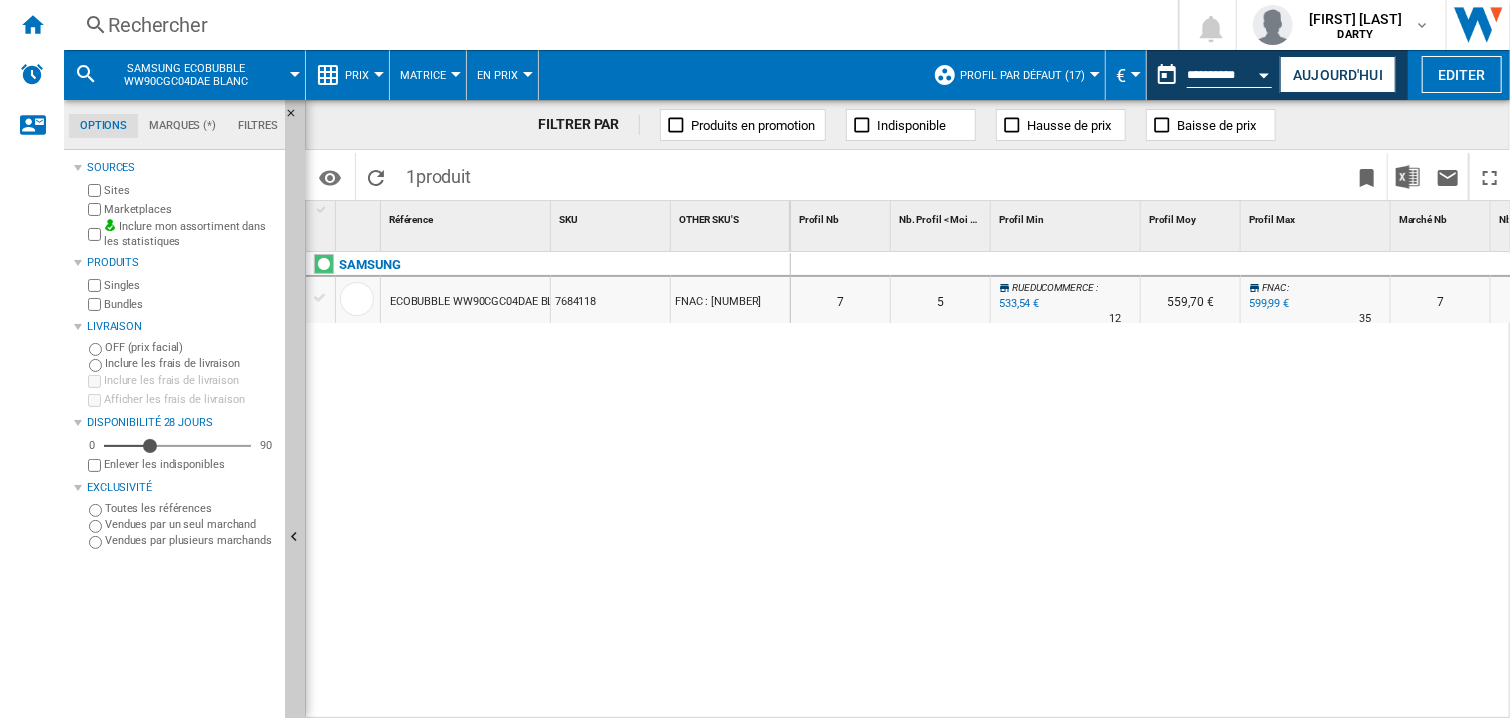 scroll, scrollTop: 0, scrollLeft: 1384, axis: horizontal 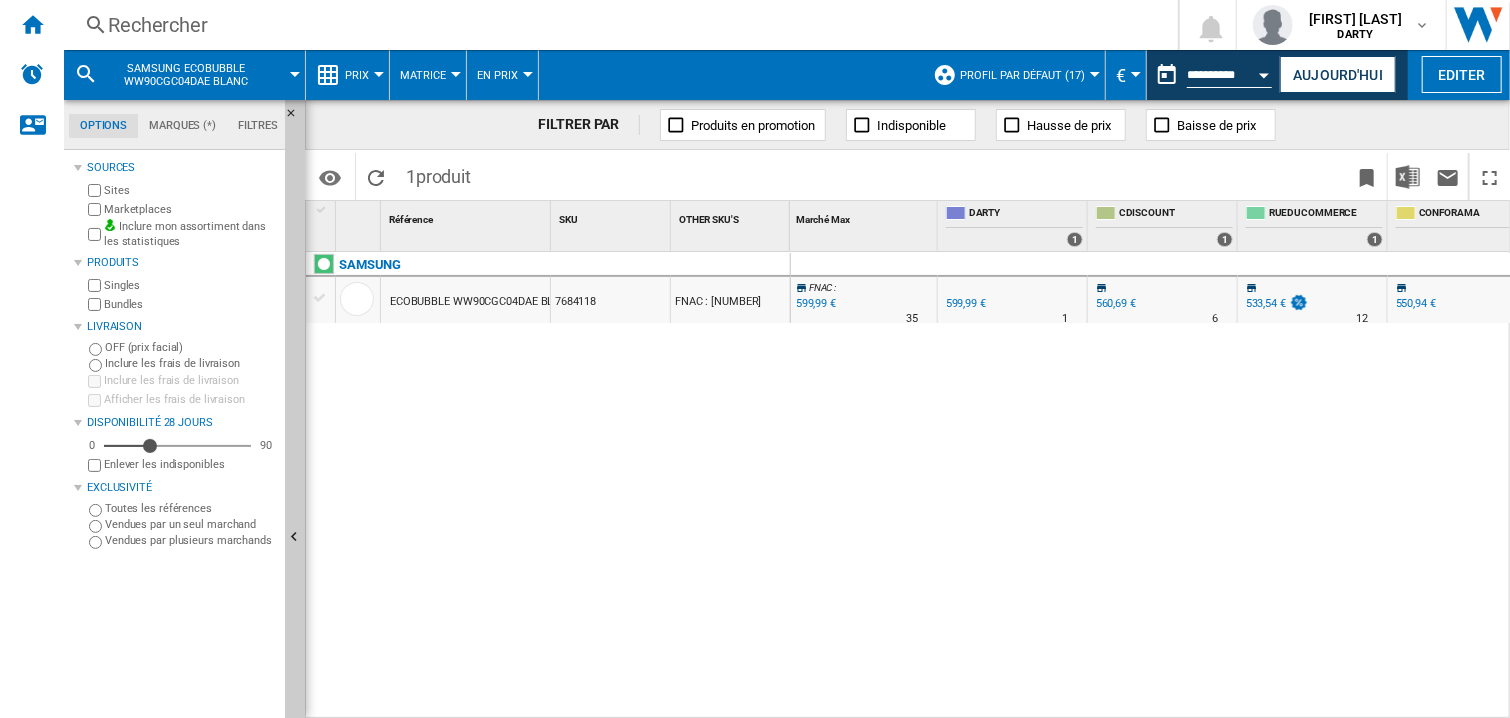 click on "7
5
RUEDUCOMMERCE
:
-11.1 %
533,54 €
%
N/A
12
RUEDUCOMMERCE  :
559,70 €
FNAC
:
0.0 %
599,99 €
%
N/A
35
FNAC  :
7
5
RUEDUCOMMERCE
:
-11.1 %
533,54 €" at bounding box center (1151, 486) 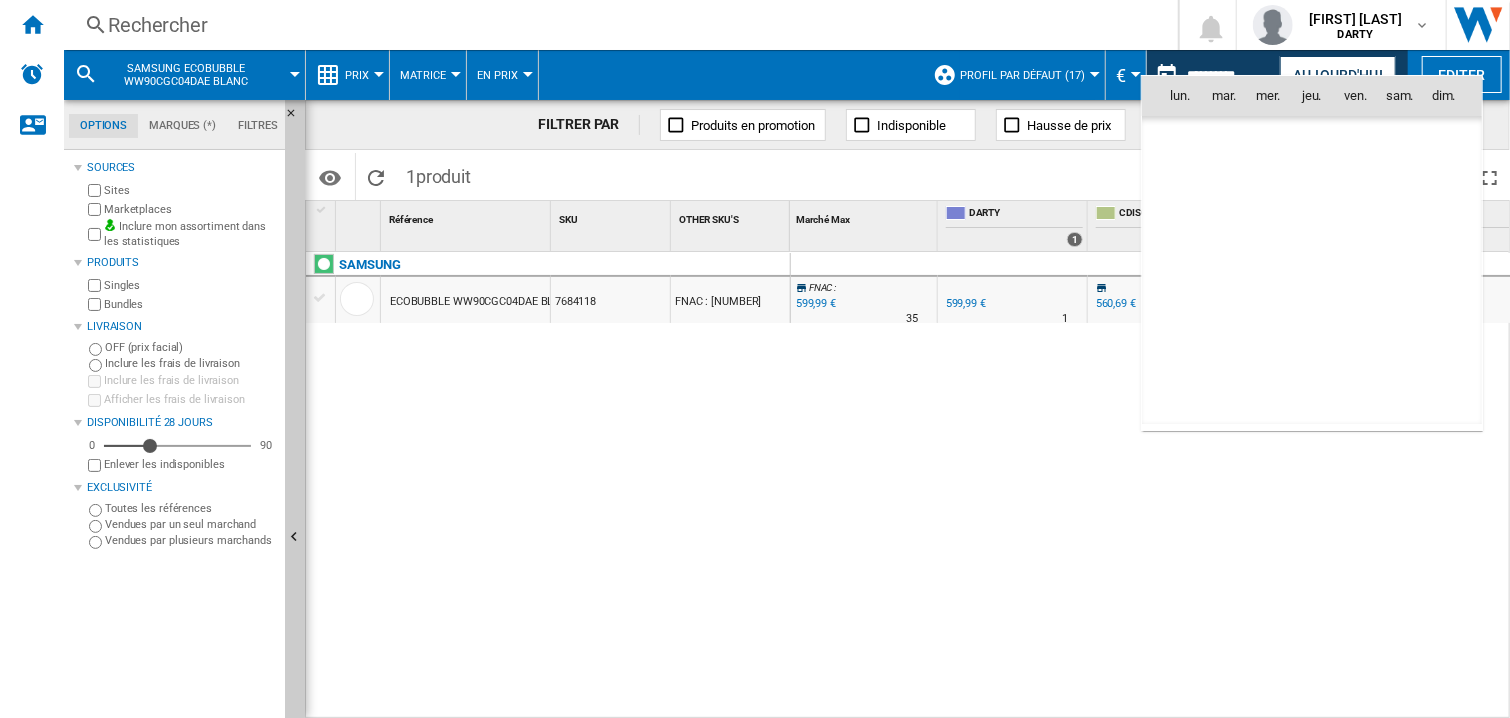 scroll, scrollTop: 9539, scrollLeft: 0, axis: vertical 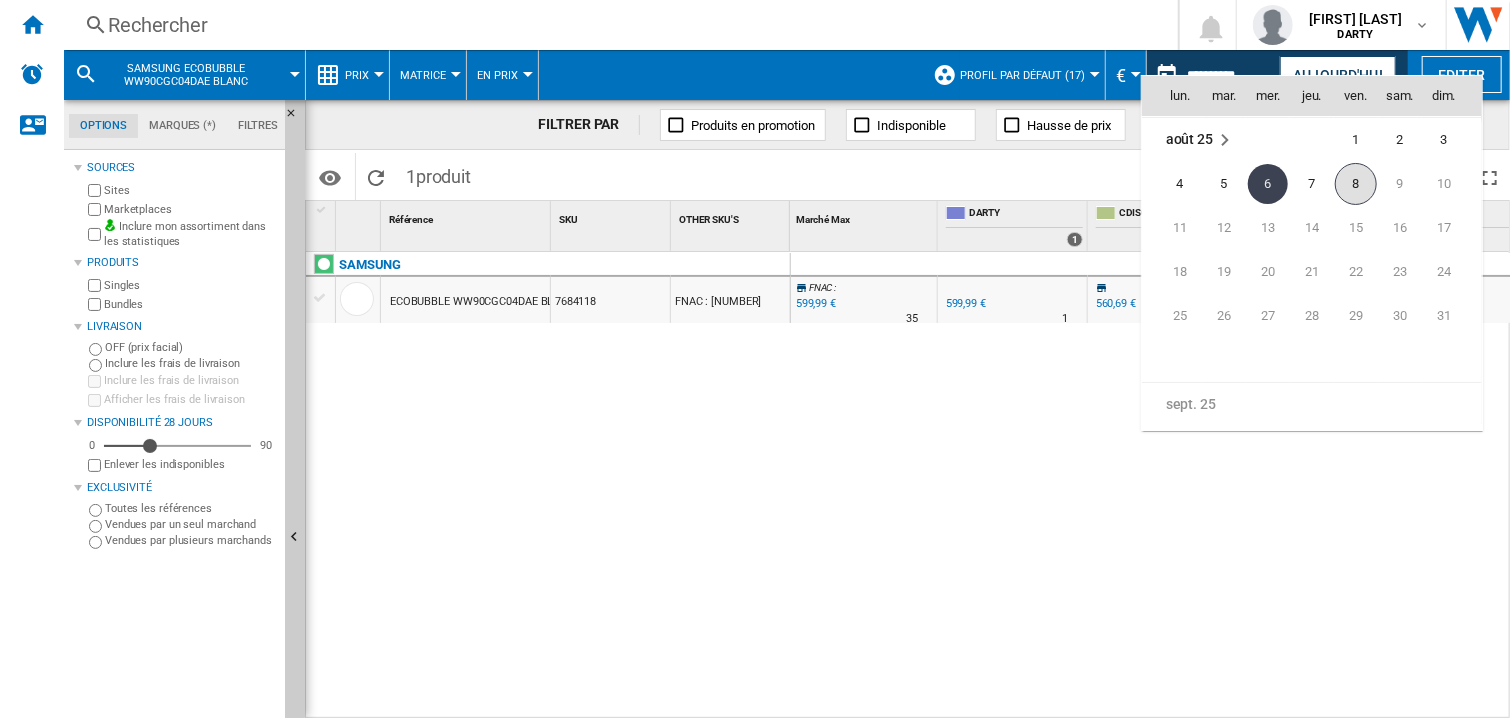 click on "8" at bounding box center (1356, 184) 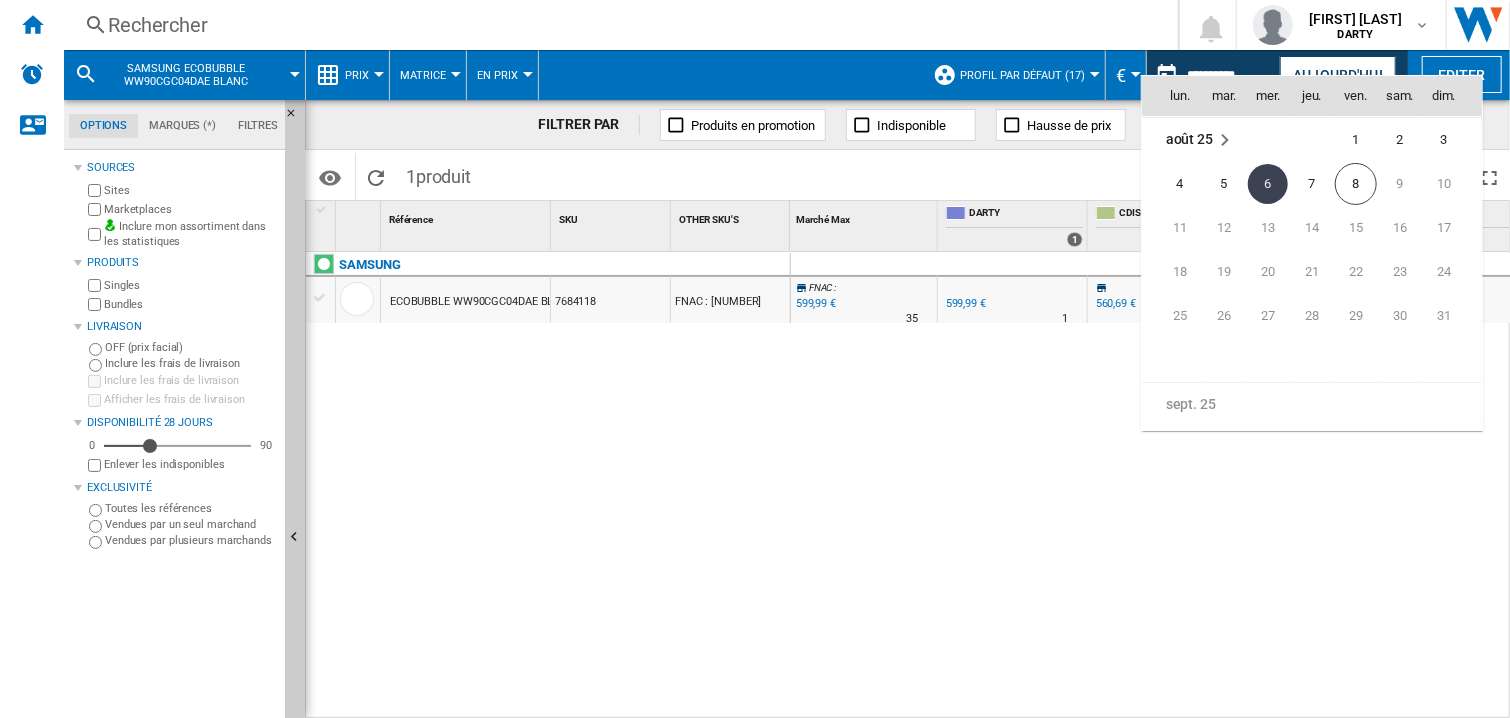 type on "**********" 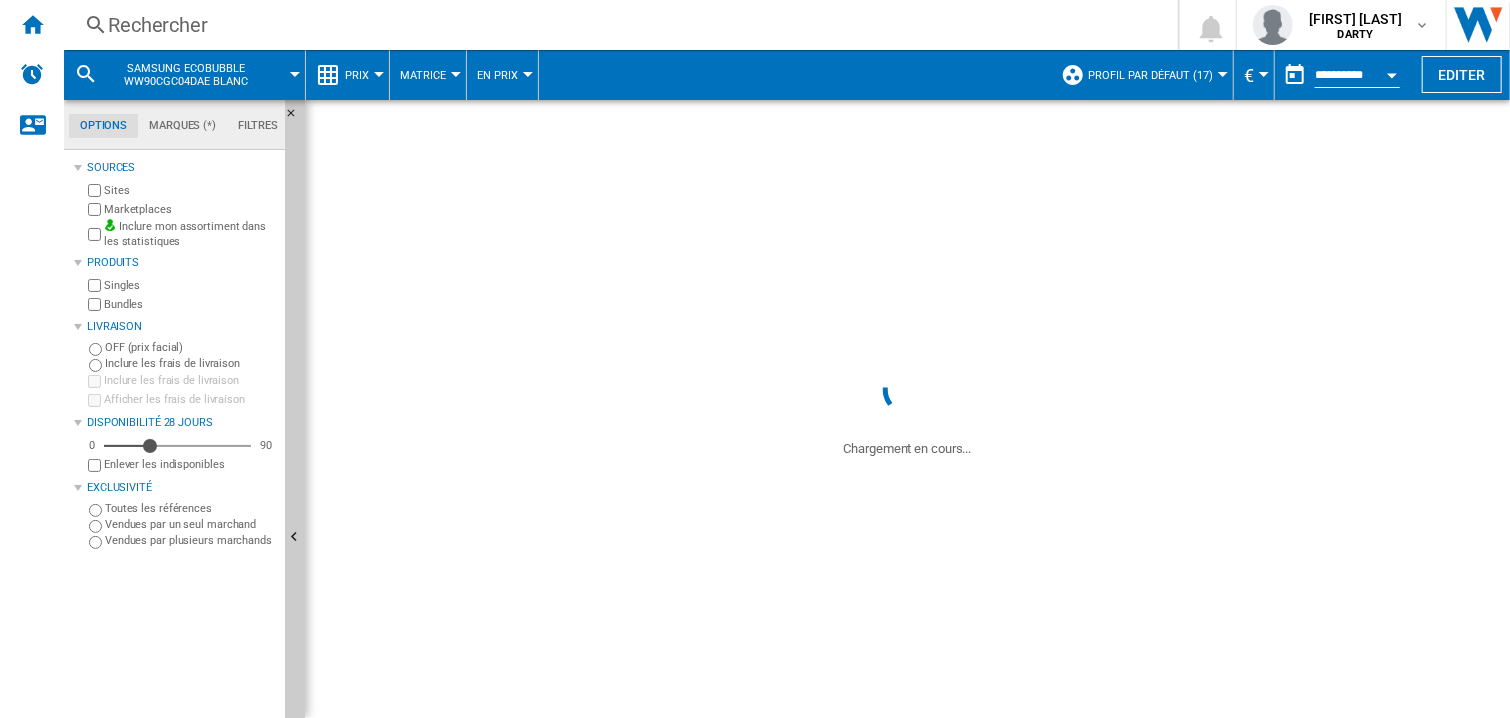 click on "Rechercher" at bounding box center [617, 25] 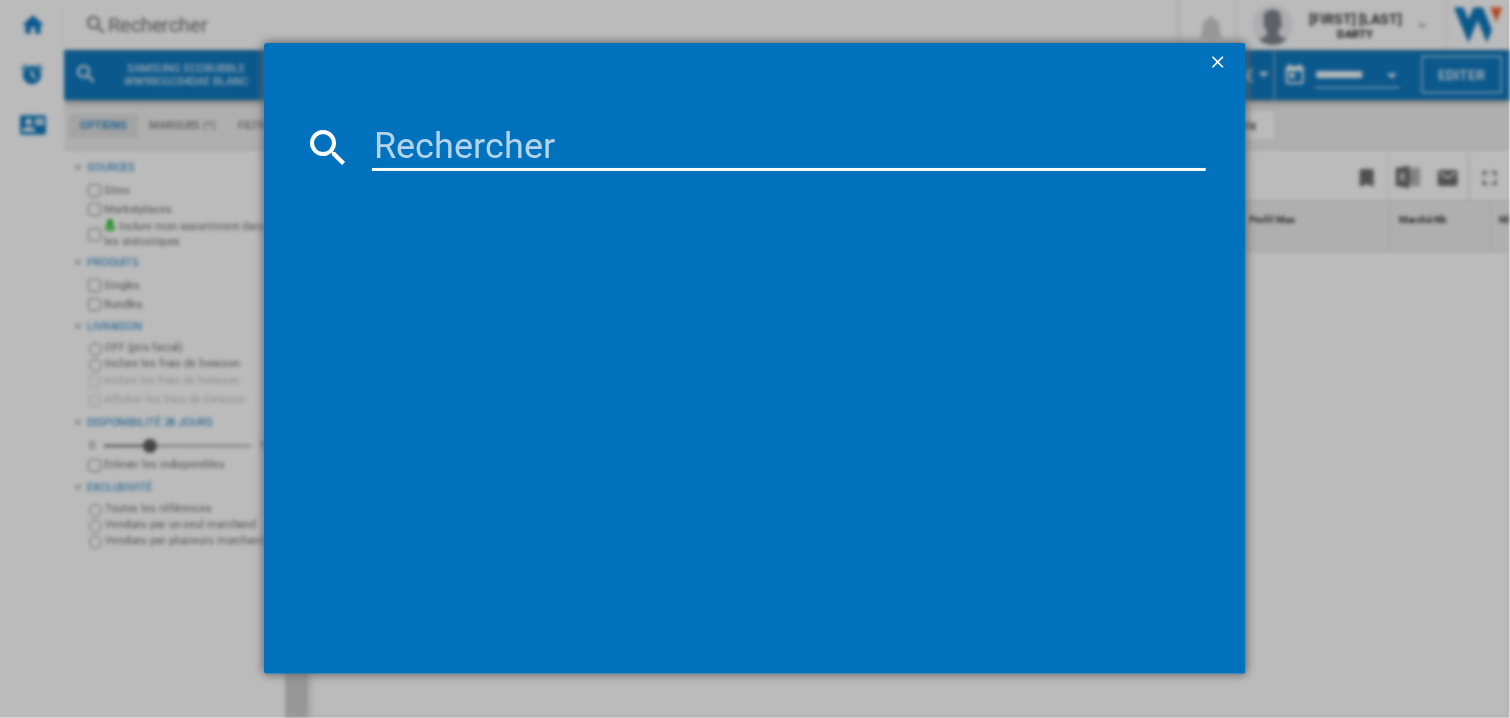type on "[NUMBER]" 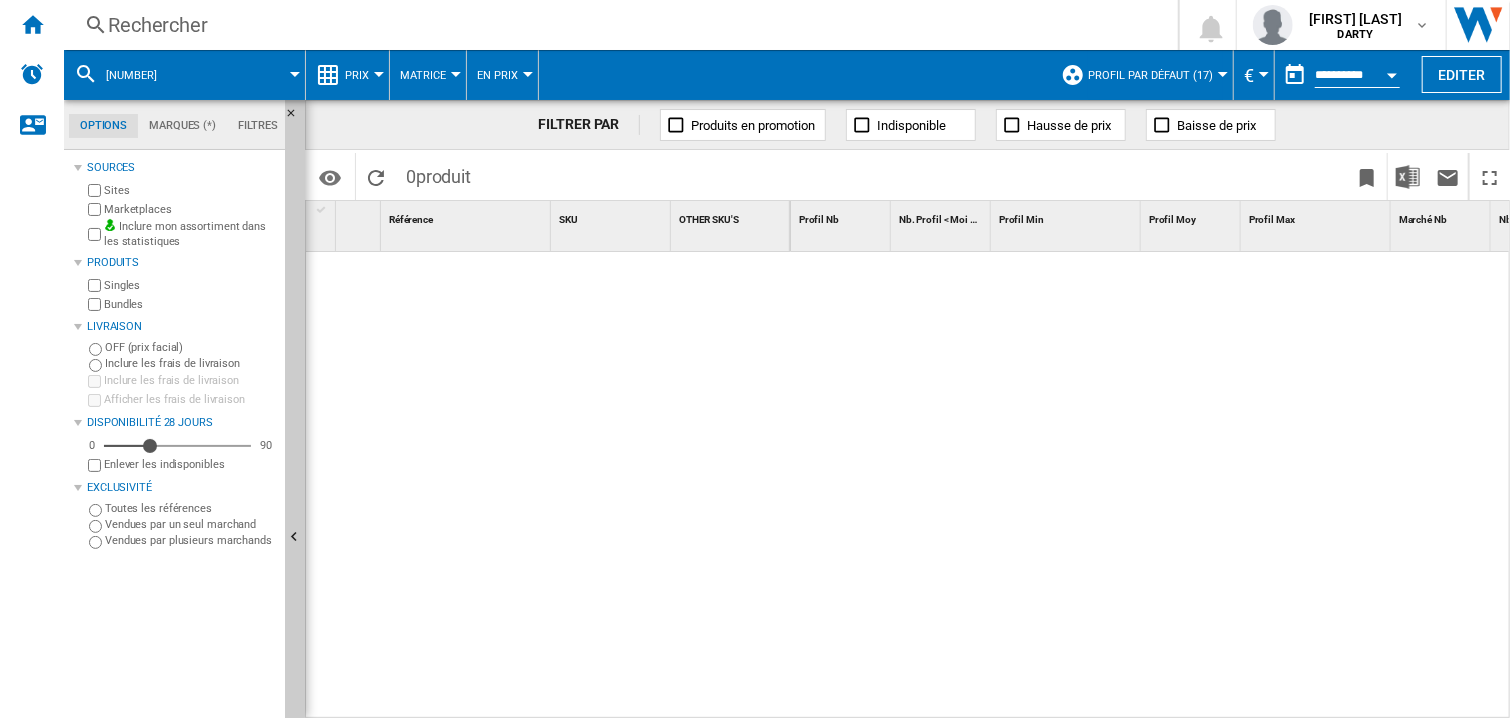 click at bounding box center [1151, 486] 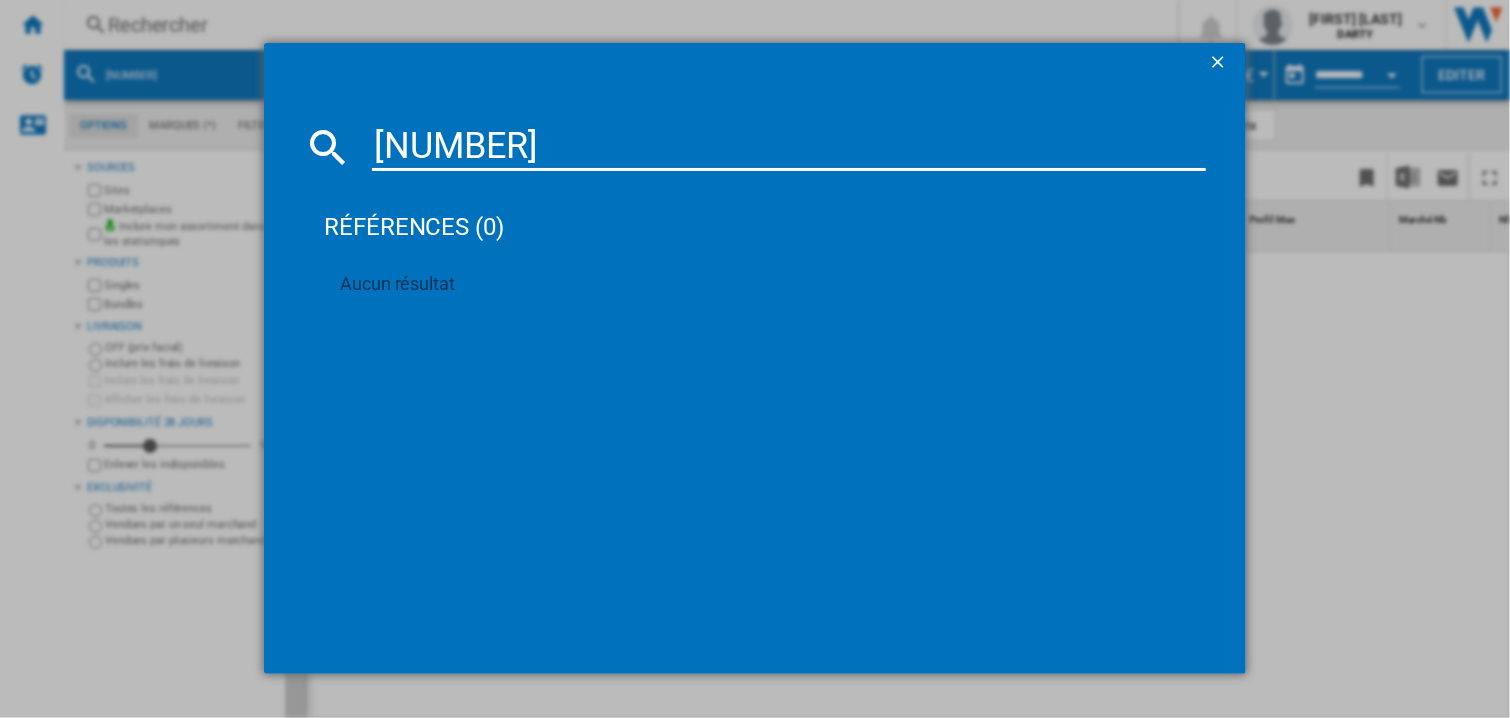 click on "[NUMBER]" at bounding box center [789, 147] 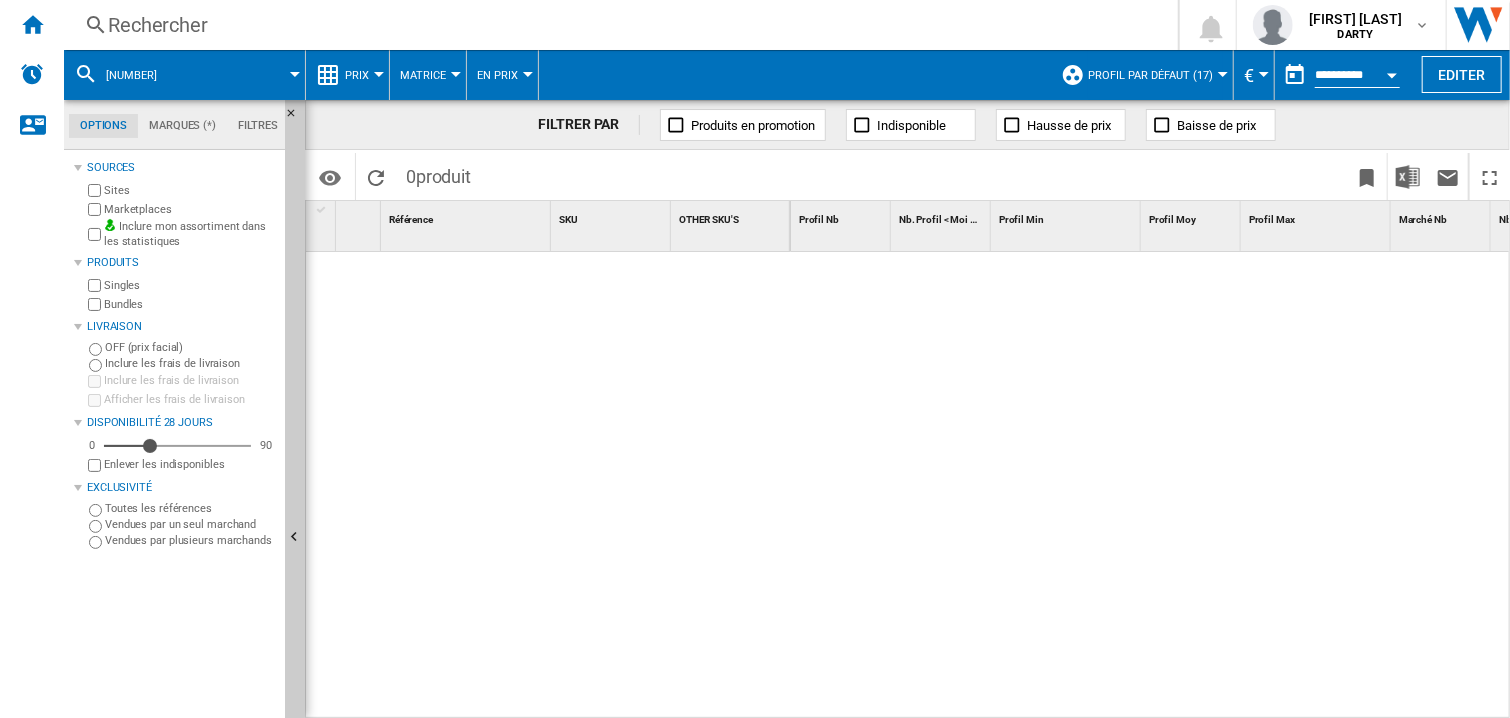 click at bounding box center [1392, 75] 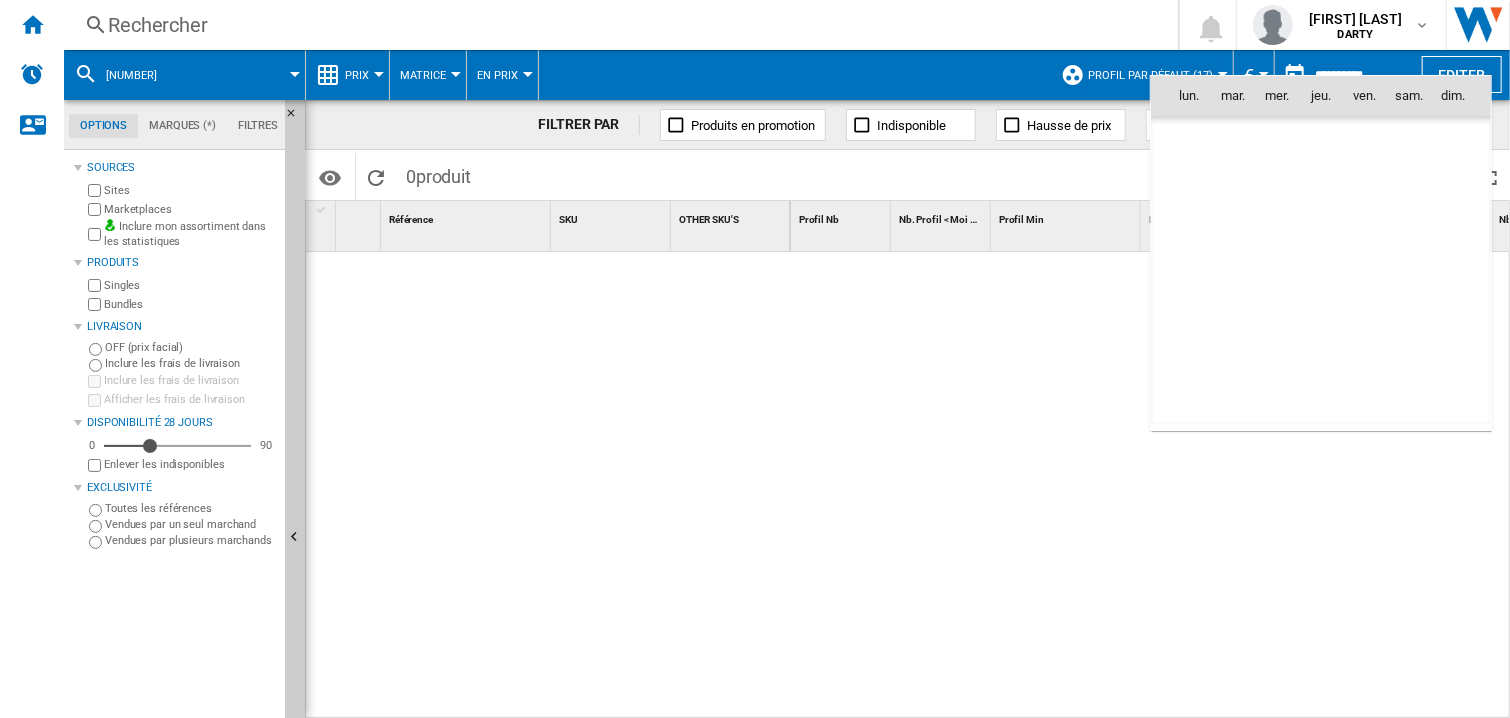 scroll, scrollTop: 9539, scrollLeft: 0, axis: vertical 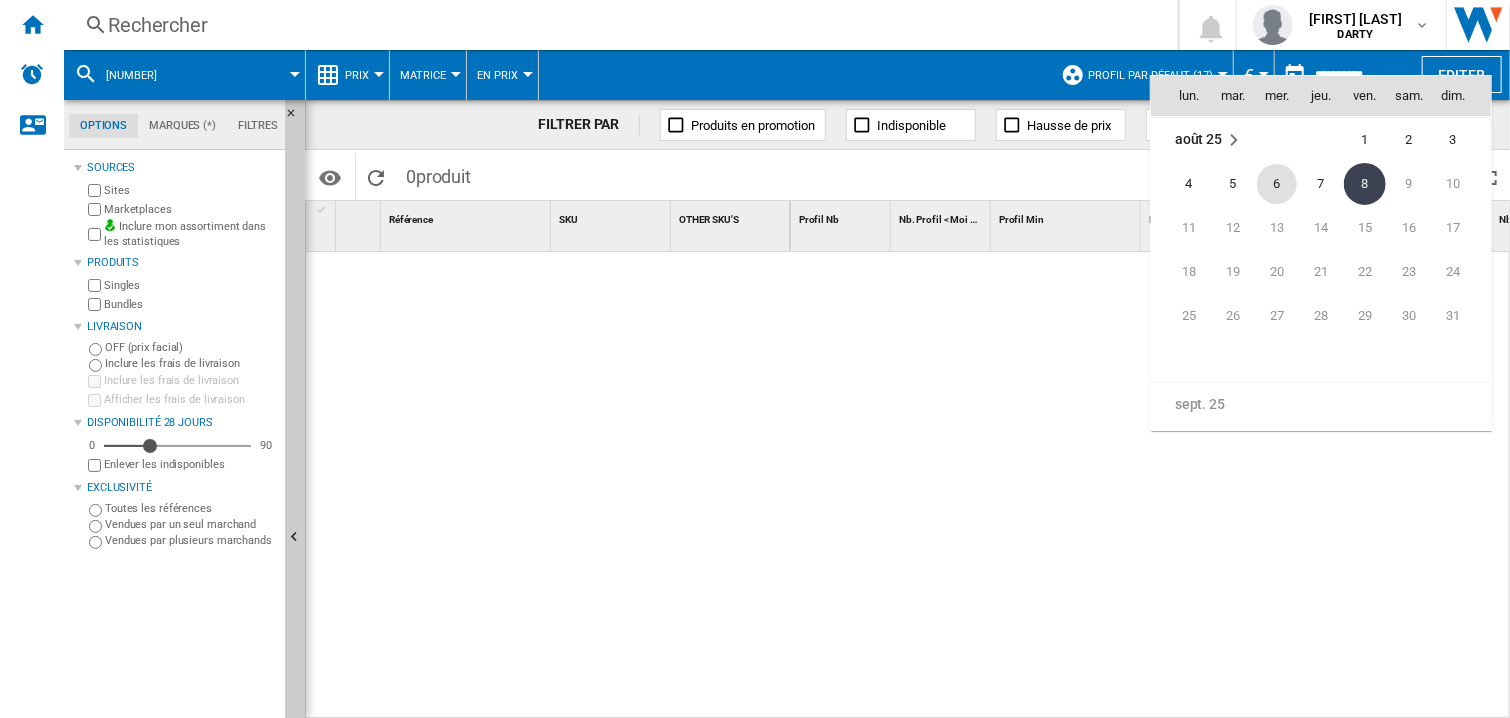 click on "6" at bounding box center (1277, 184) 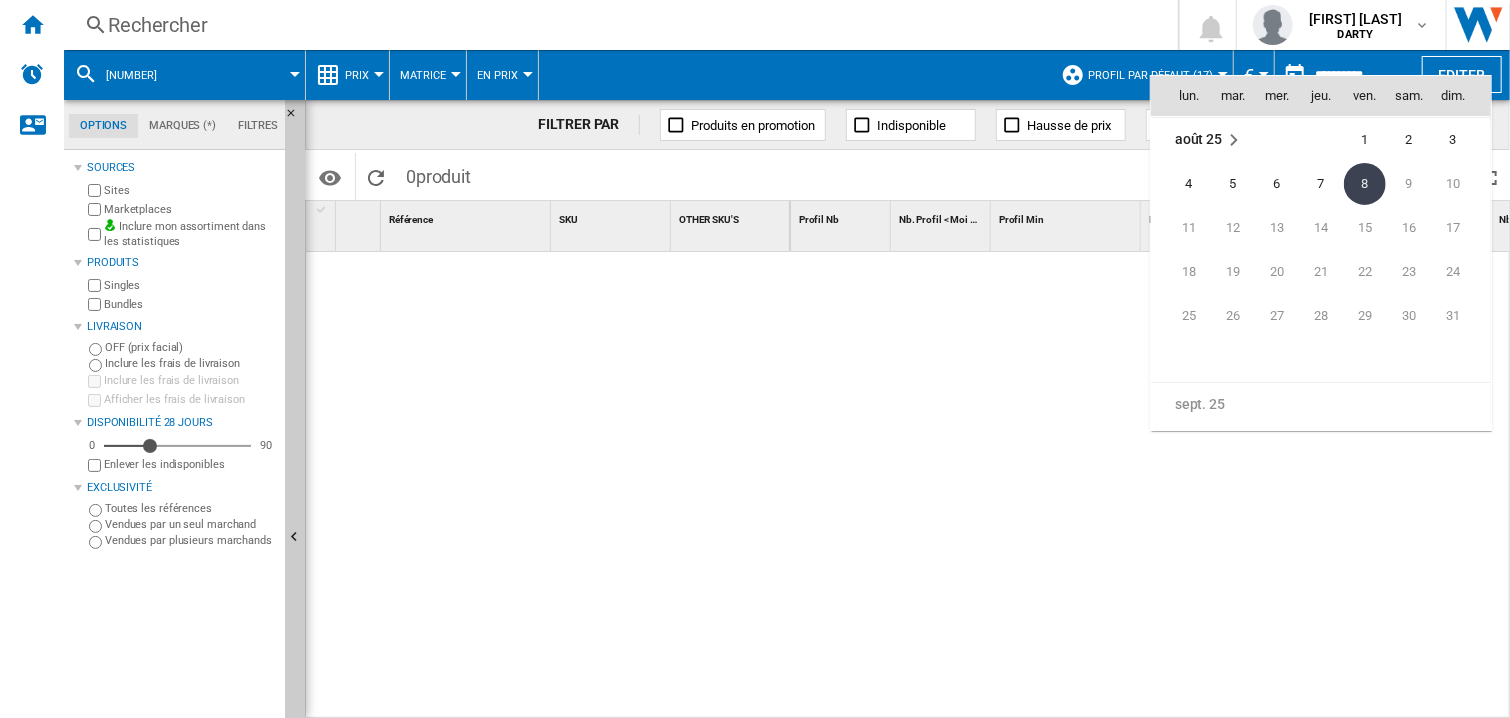 type on "**********" 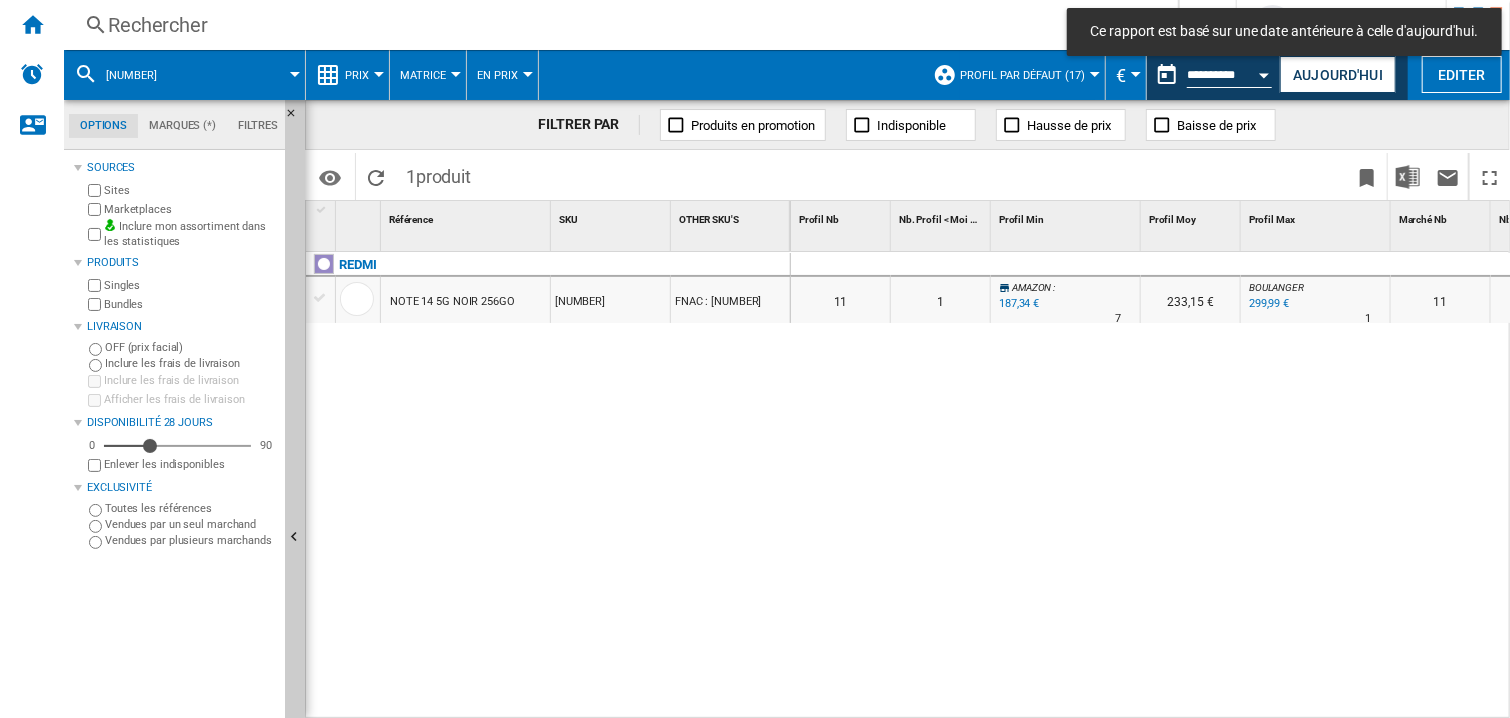 click at bounding box center (1066, 265) 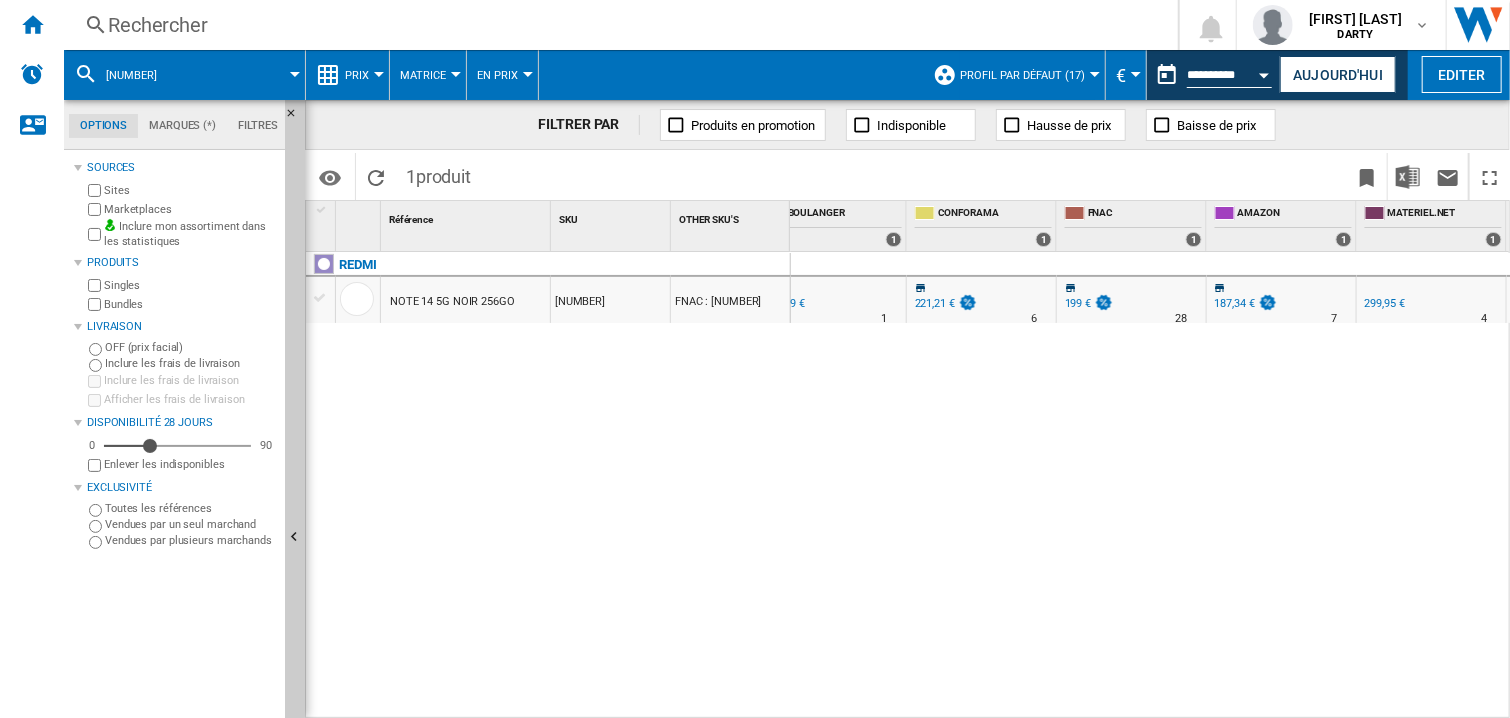scroll, scrollTop: 0, scrollLeft: 1834, axis: horizontal 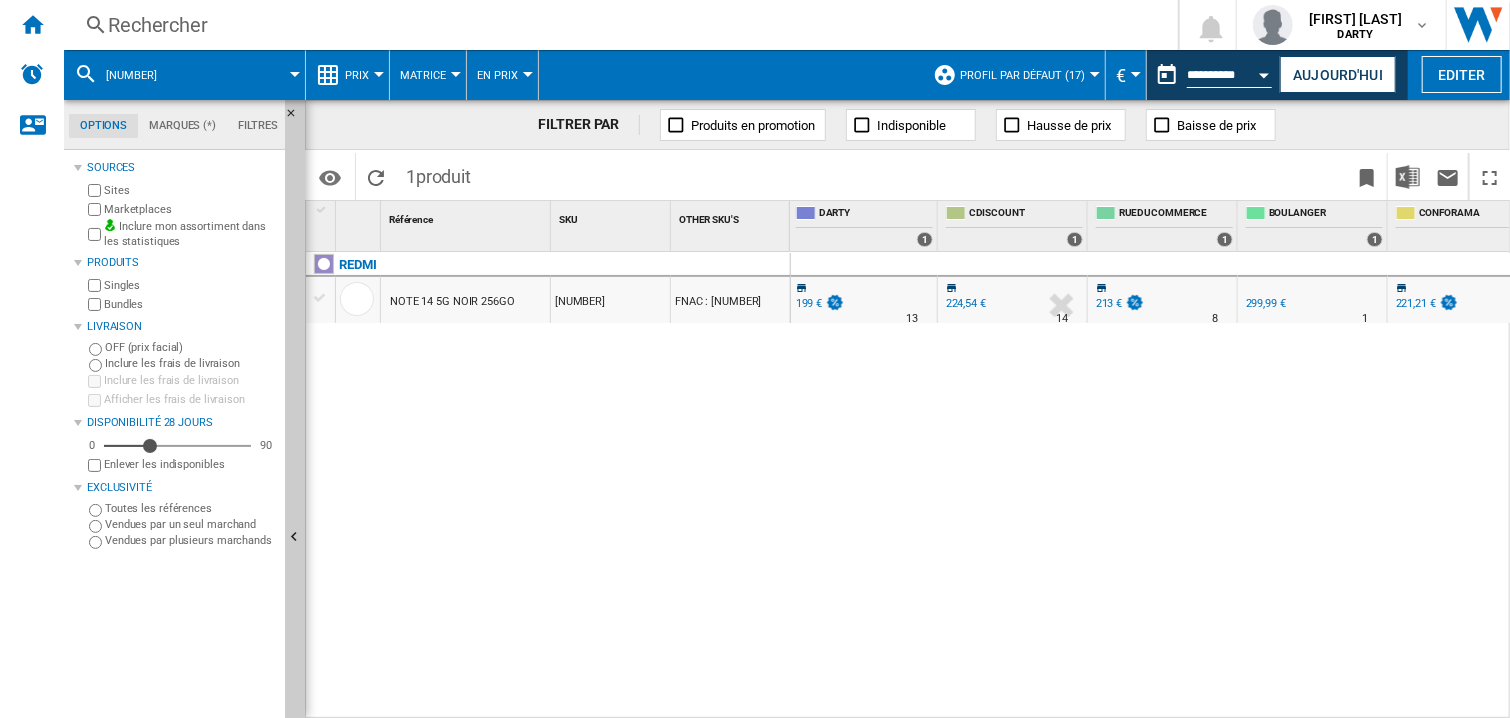 click on "11 1 AMAZON : -5.9 % 187,34 € N/A 7 AMAZON : 233,15 € BOULANGER : +50.7 % 299,99 € N/A 1 BOULANGER : 11 1 AMAZON : -5.9 % N/A" at bounding box center (1151, 486) 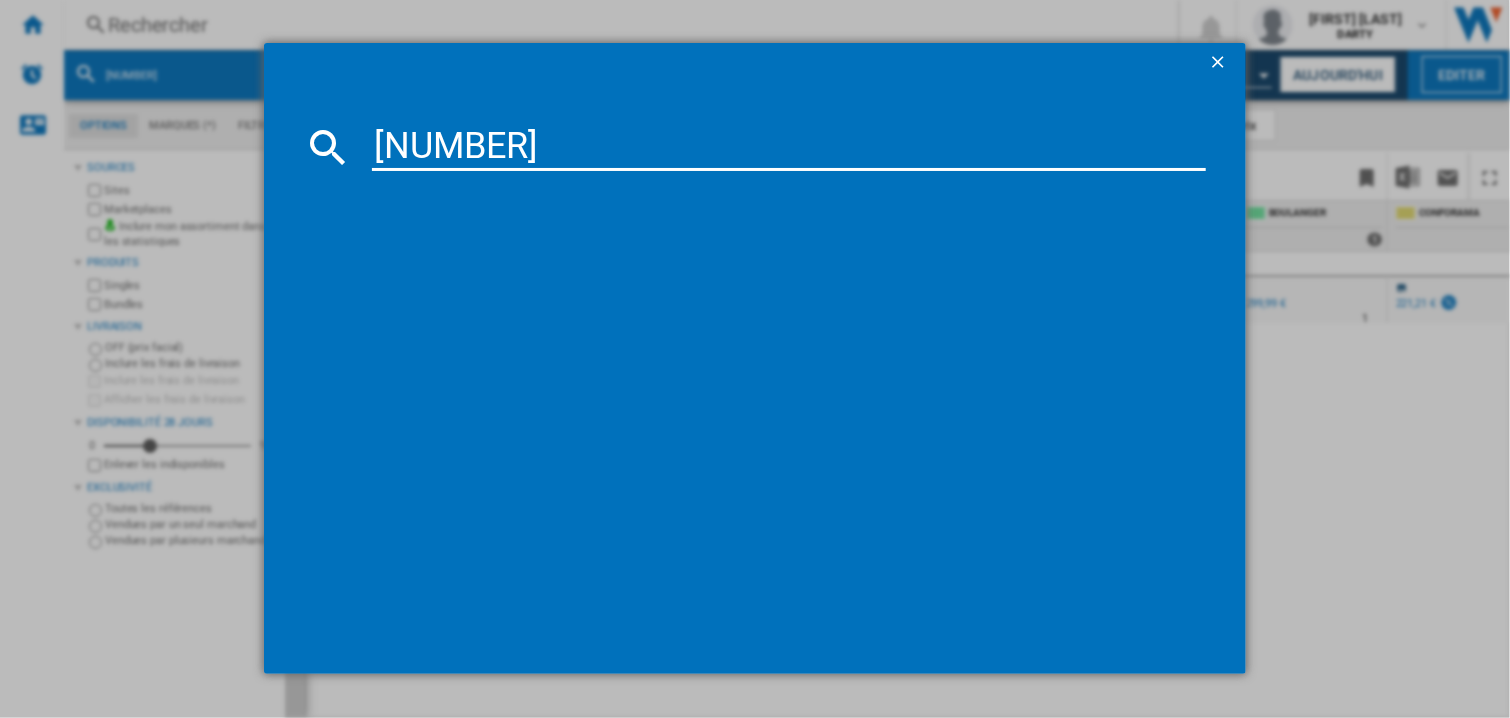 type on "[NUMBER]" 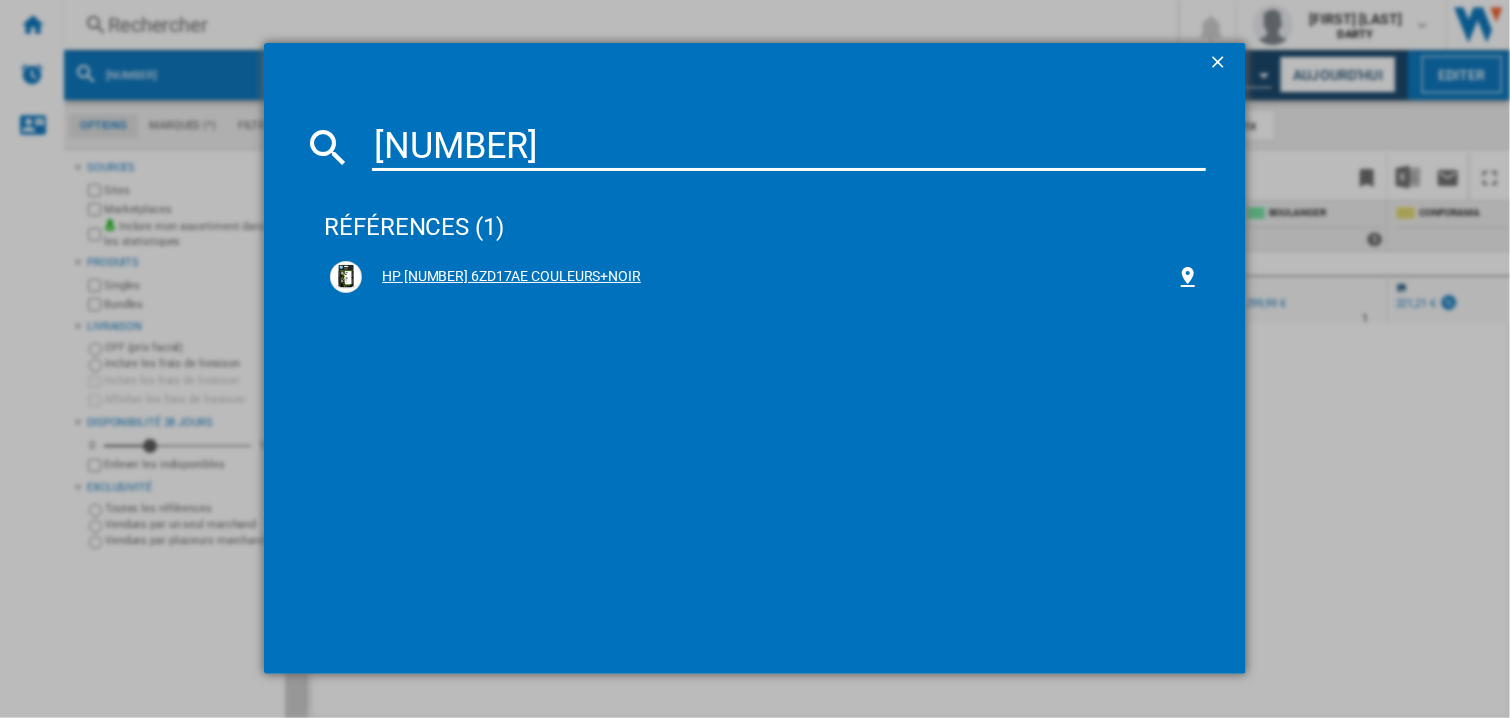 click on "HP [NUMBER] 6ZD17AE COULEURS+NOIR" at bounding box center [769, 277] 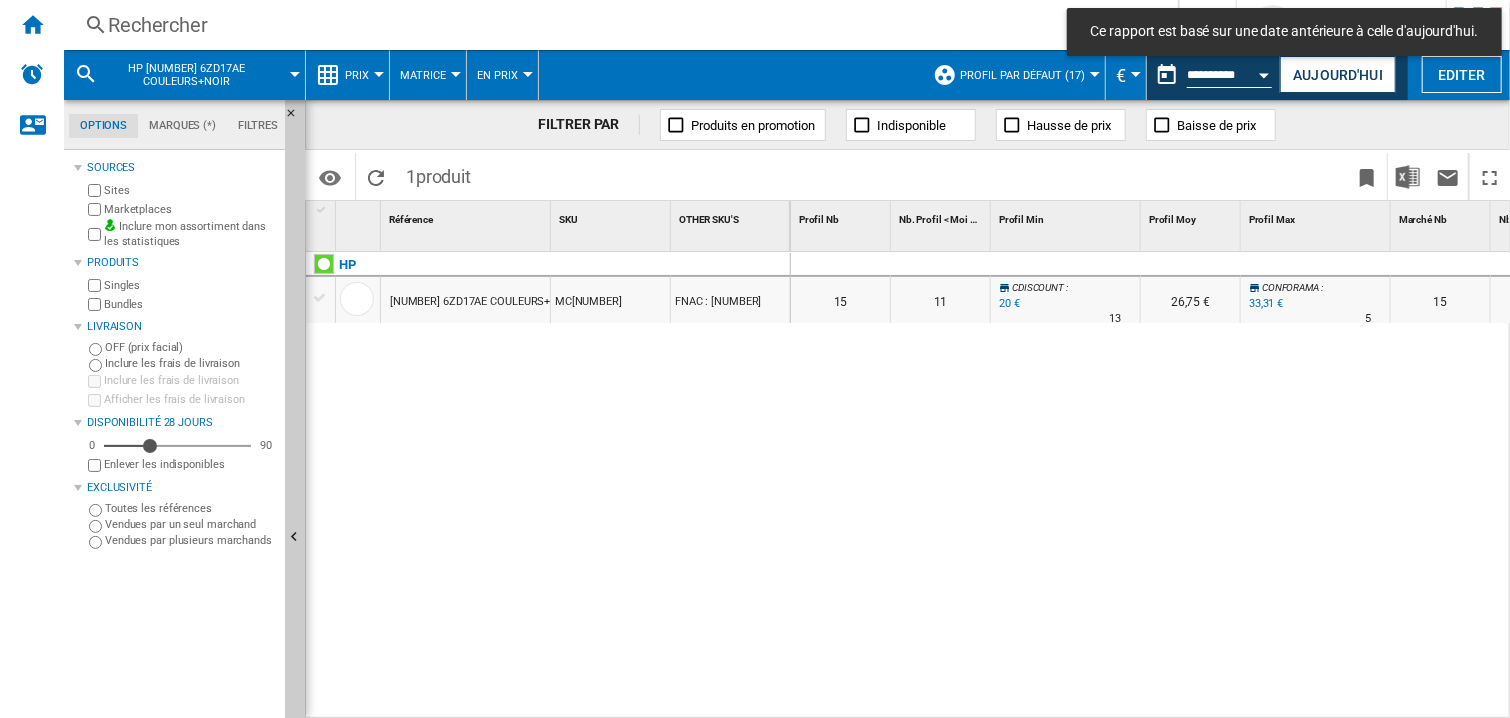 click at bounding box center (1066, 265) 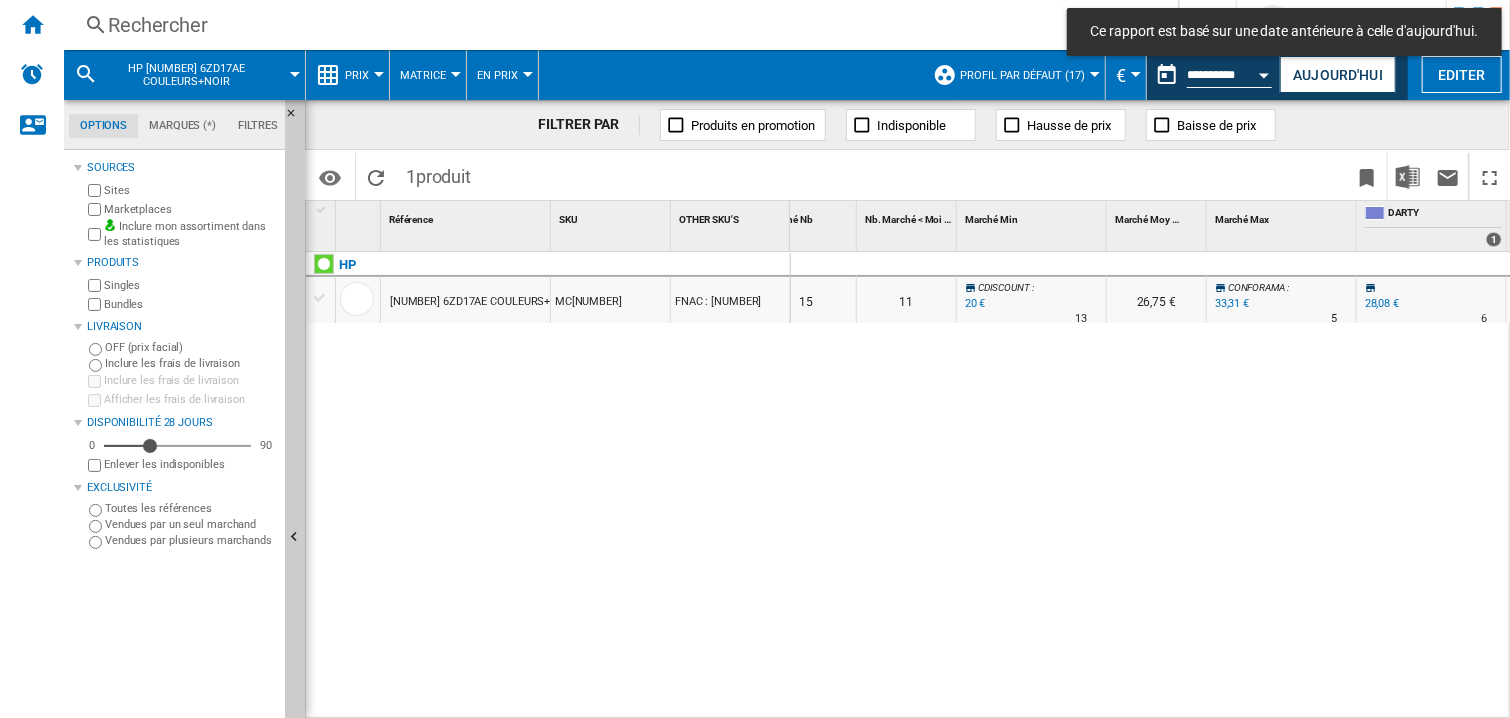 scroll, scrollTop: 0, scrollLeft: 784, axis: horizontal 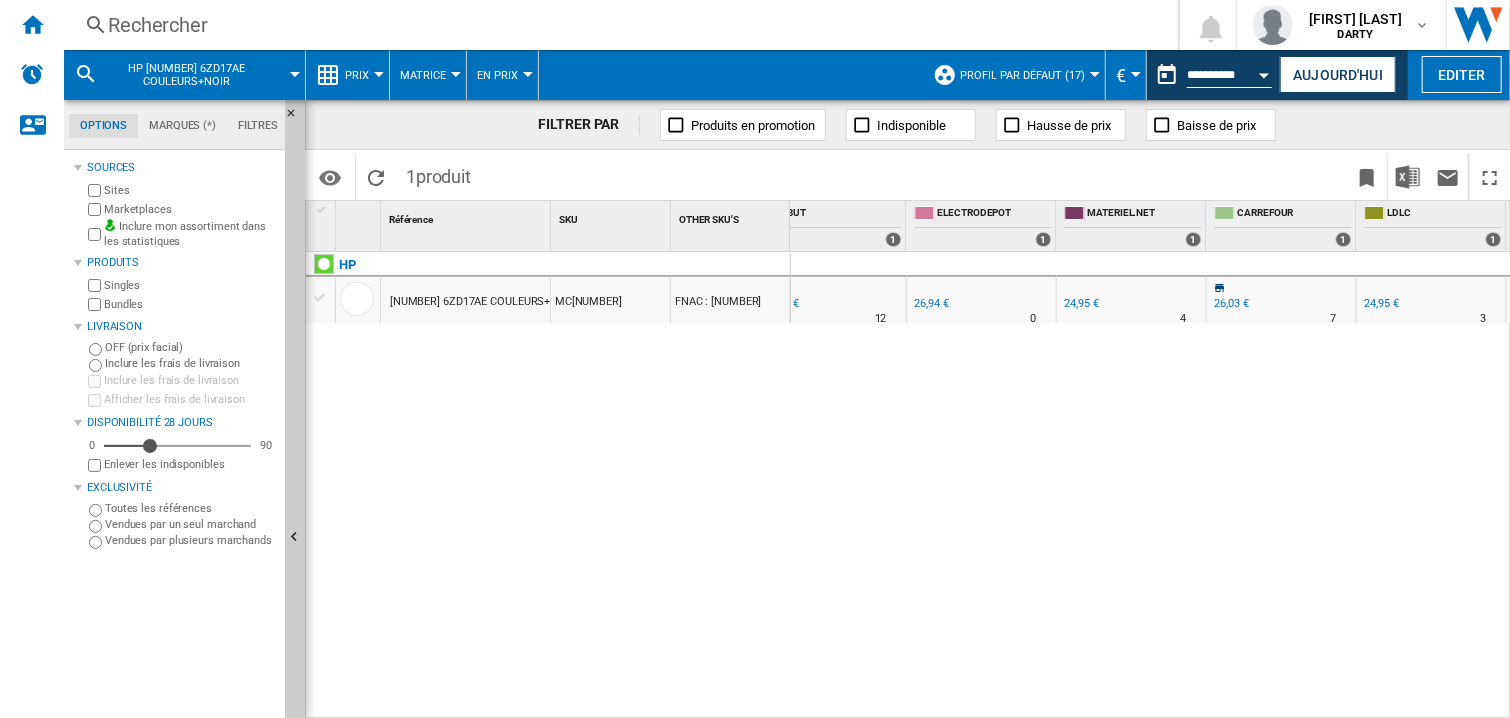 click on "15
11
CDISCOUNT
:
-28.8 %
20 €
%
N/A
13
CDISCOUNT  :
26,75 €
CONFORAMA
:
+18.6 %
33,31 €
%
N/A
5
CONFORAMA  :
15
11
CDISCOUNT
:
N/A" at bounding box center (1151, 486) 